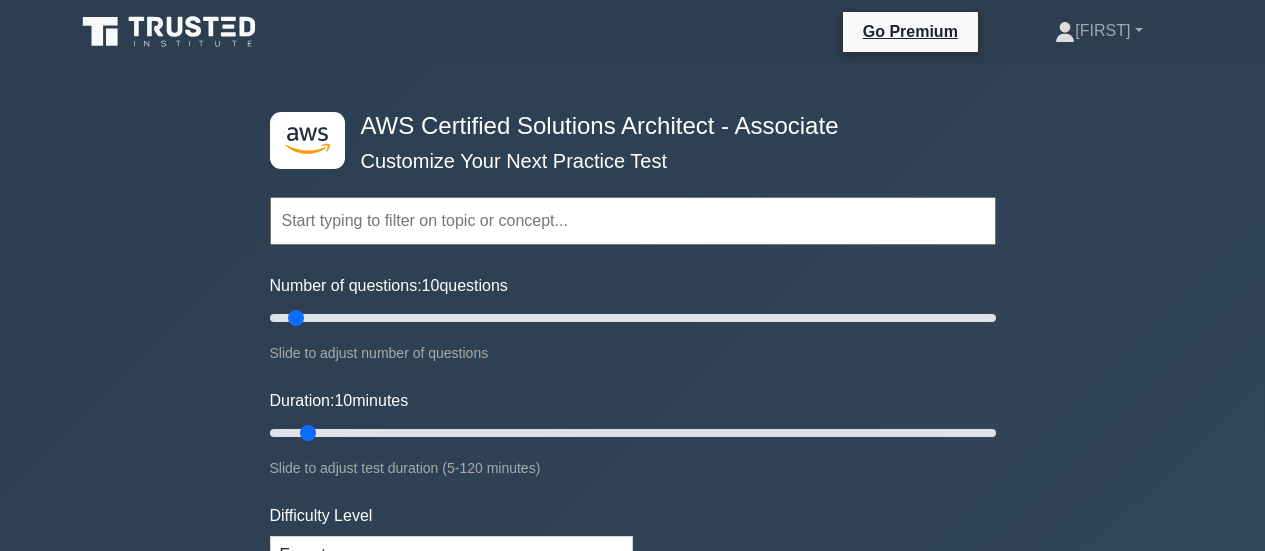 scroll, scrollTop: 100, scrollLeft: 0, axis: vertical 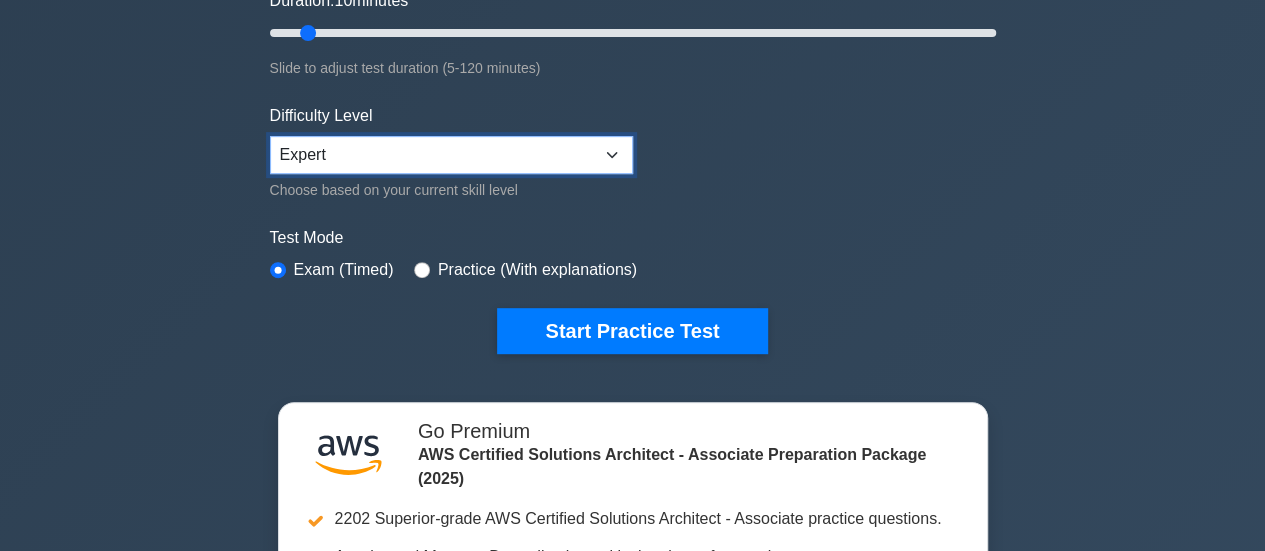 click on "Beginner
Intermediate
Expert" at bounding box center [451, 155] 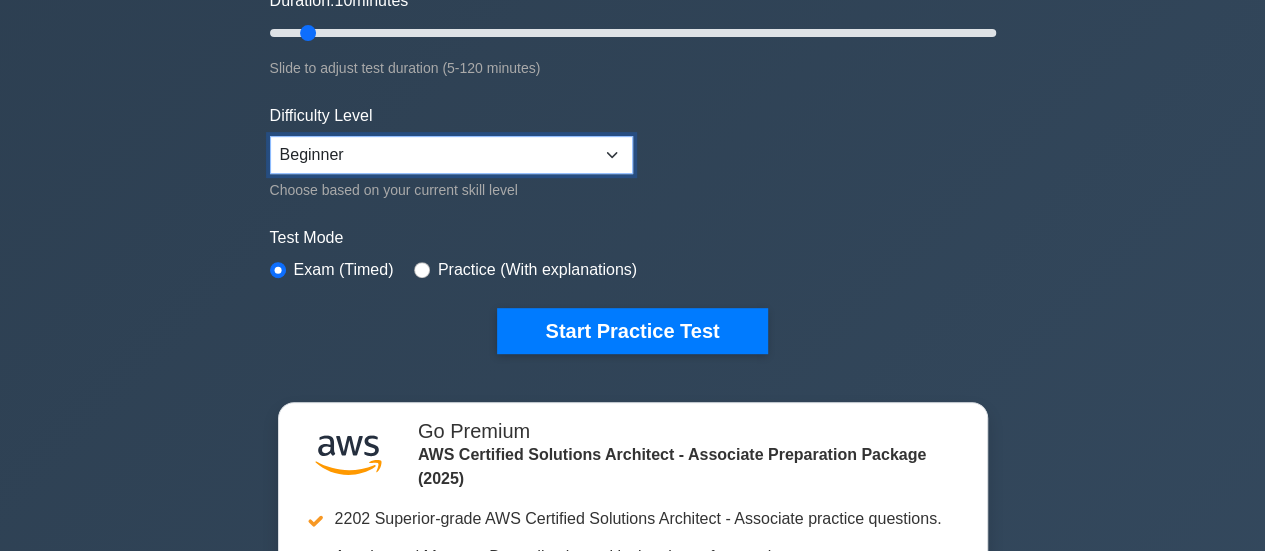 click on "Beginner
Intermediate
Expert" at bounding box center (451, 155) 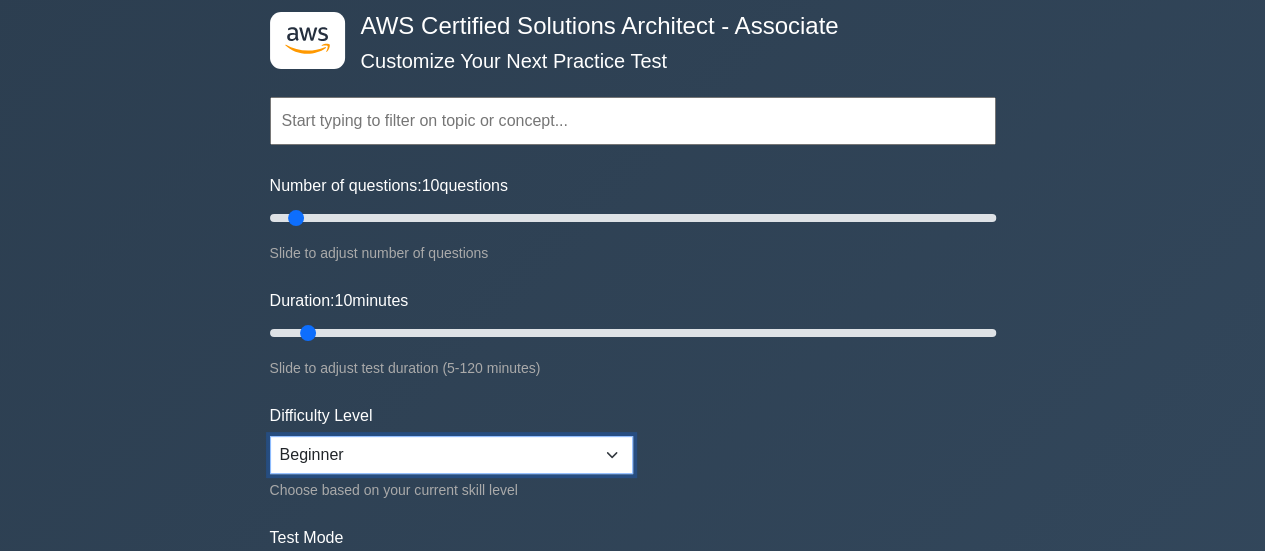 scroll, scrollTop: 300, scrollLeft: 0, axis: vertical 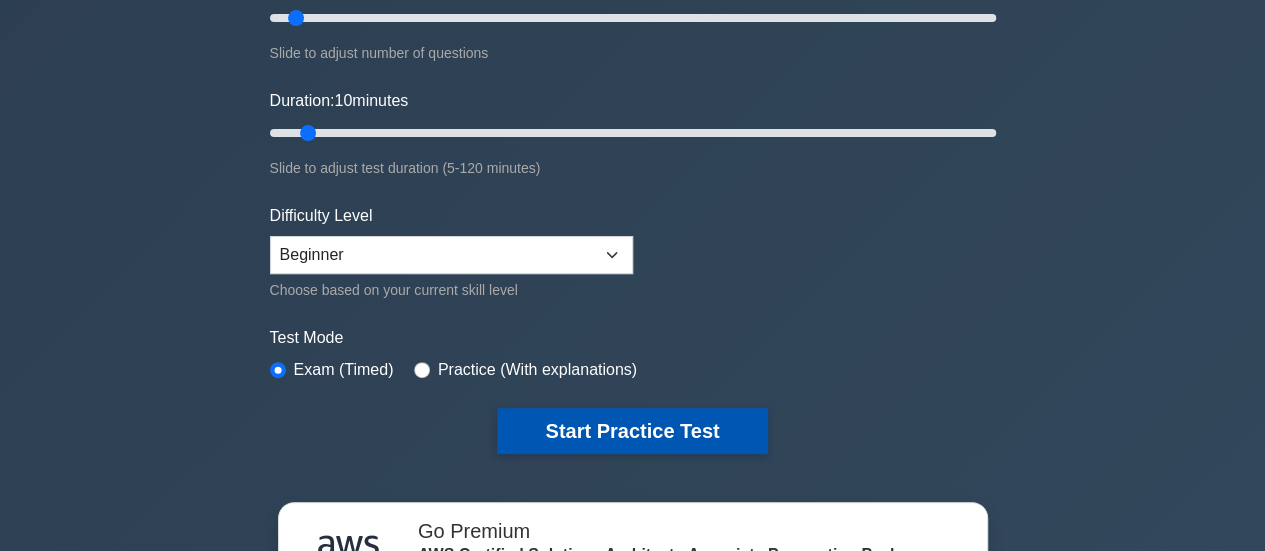 click on "Start Practice Test" at bounding box center (632, 431) 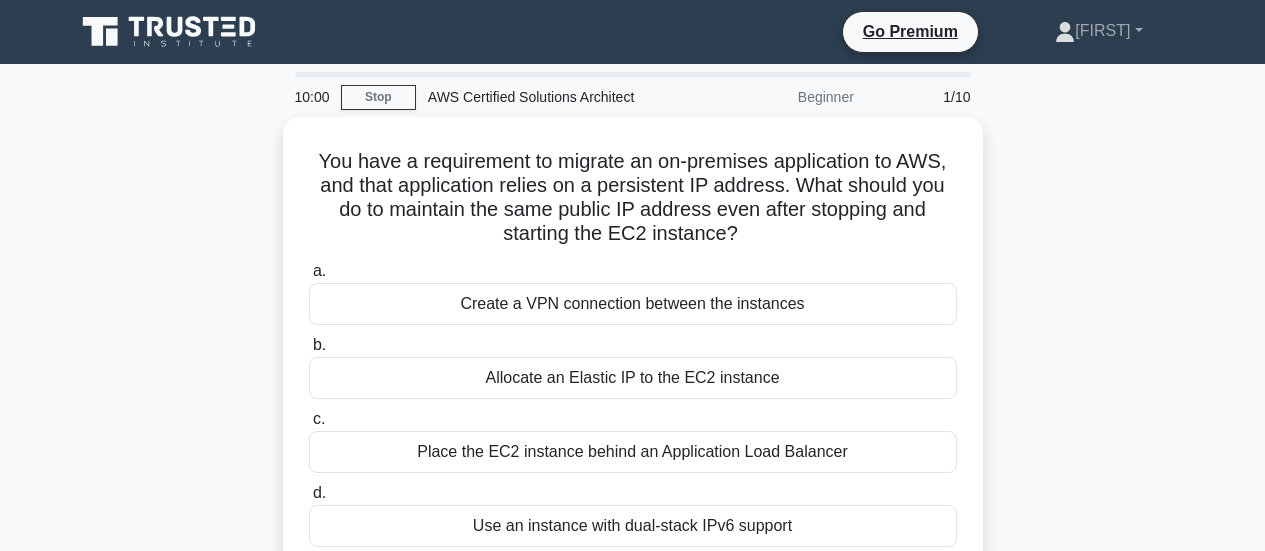 scroll, scrollTop: 0, scrollLeft: 0, axis: both 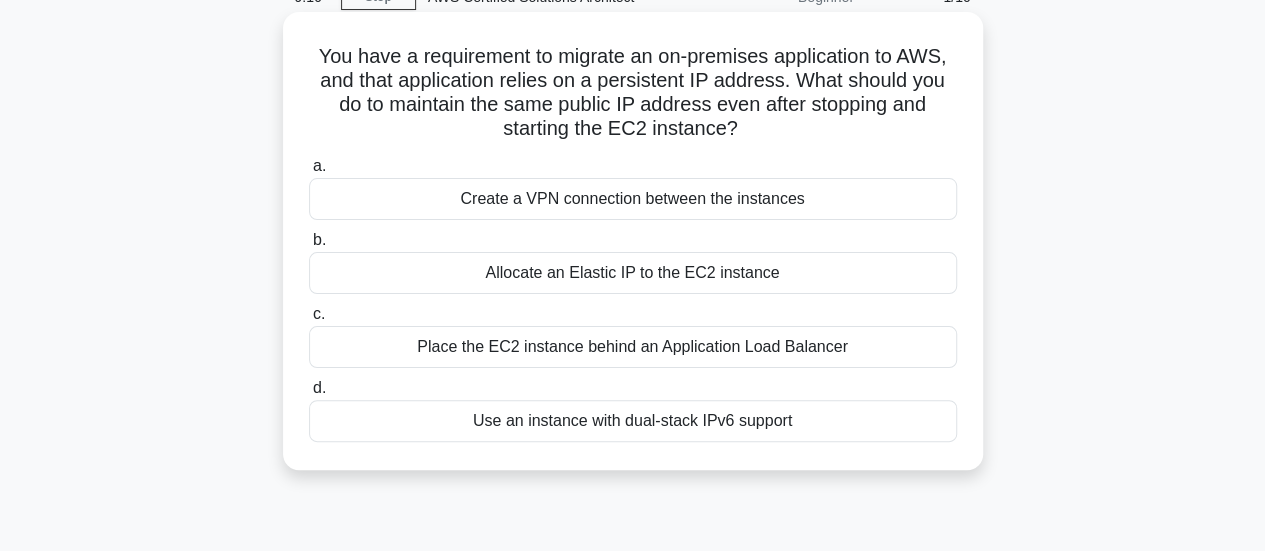 click on "Allocate an Elastic IP to the EC2 instance" at bounding box center (633, 273) 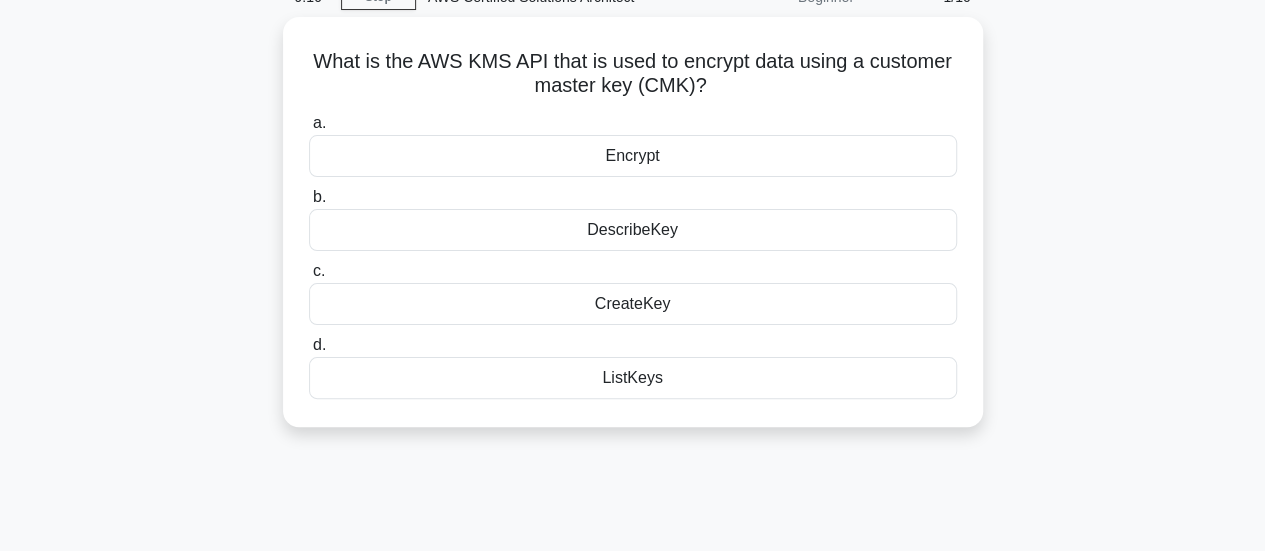scroll, scrollTop: 0, scrollLeft: 0, axis: both 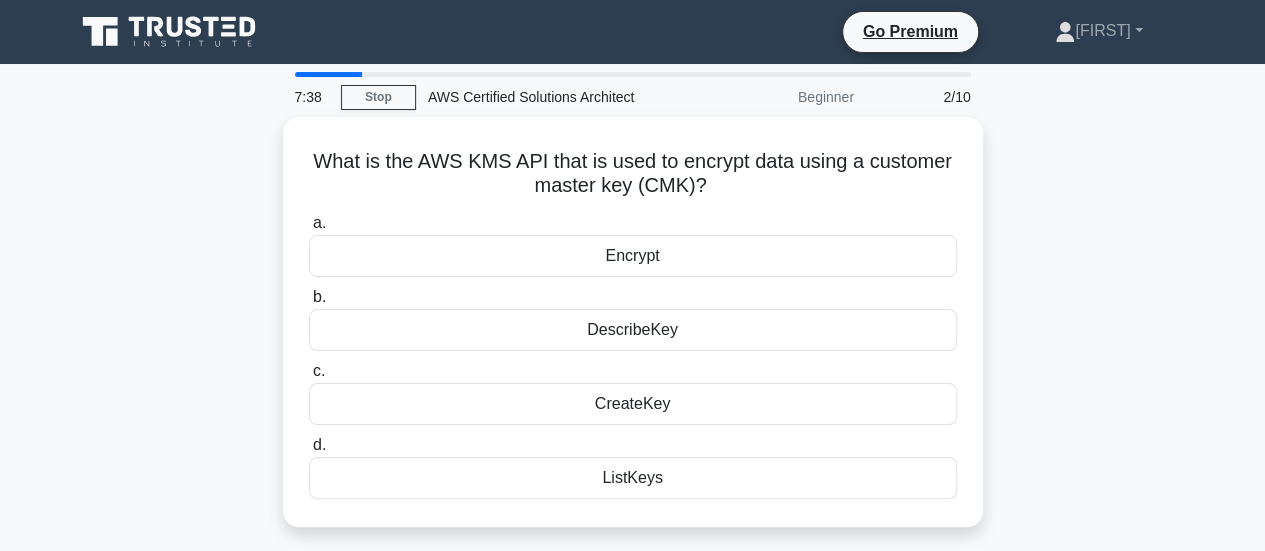 drag, startPoint x: 708, startPoint y: 182, endPoint x: 268, endPoint y: 153, distance: 440.95465 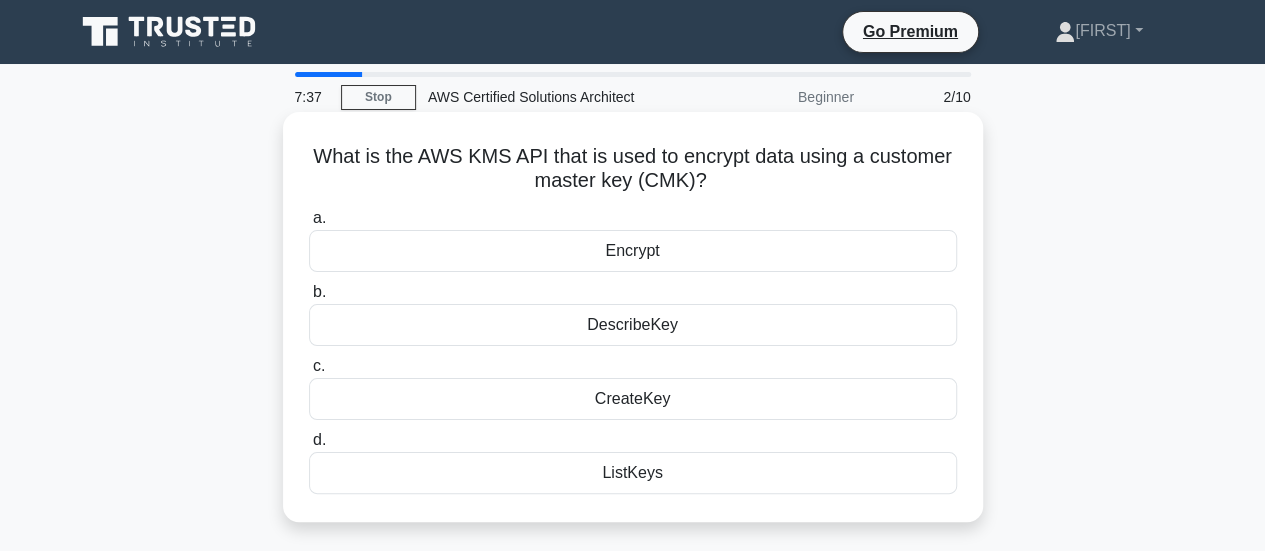 copy on "What is the AWS KMS API that is used to encrypt data using a customer master key (CMK)?" 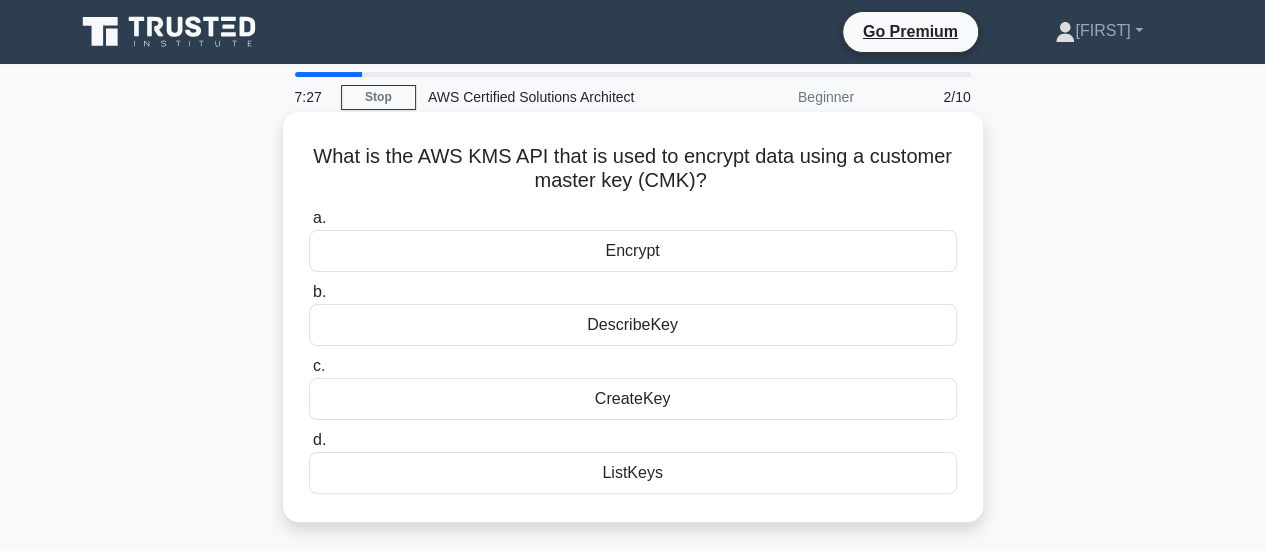 click on "Encrypt" at bounding box center [633, 251] 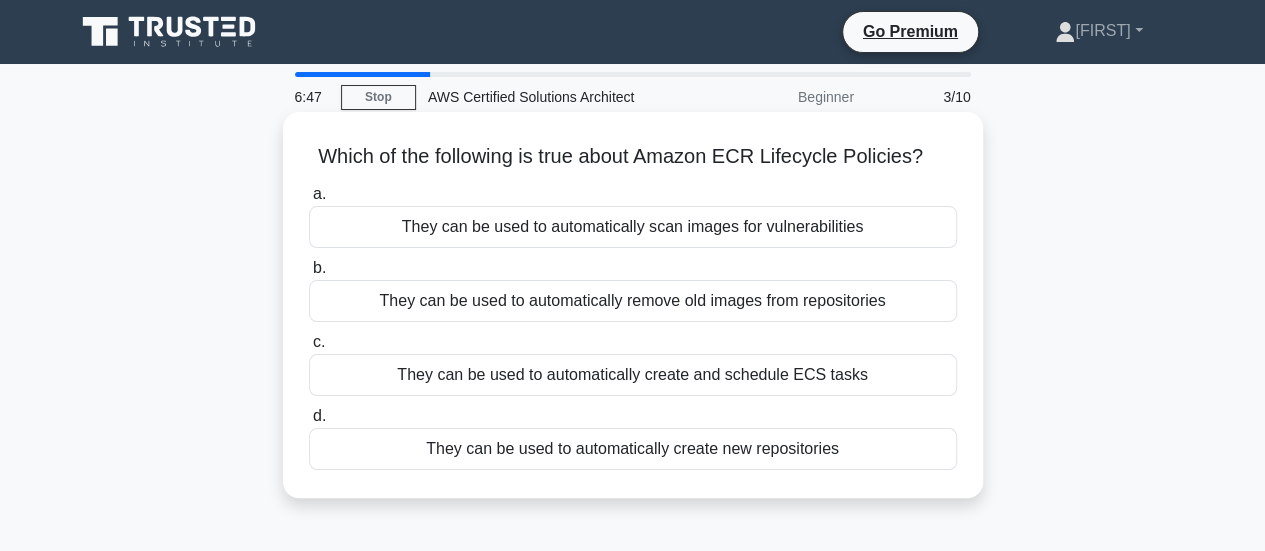 click on "They can be used to automatically create new repositories" at bounding box center (633, 449) 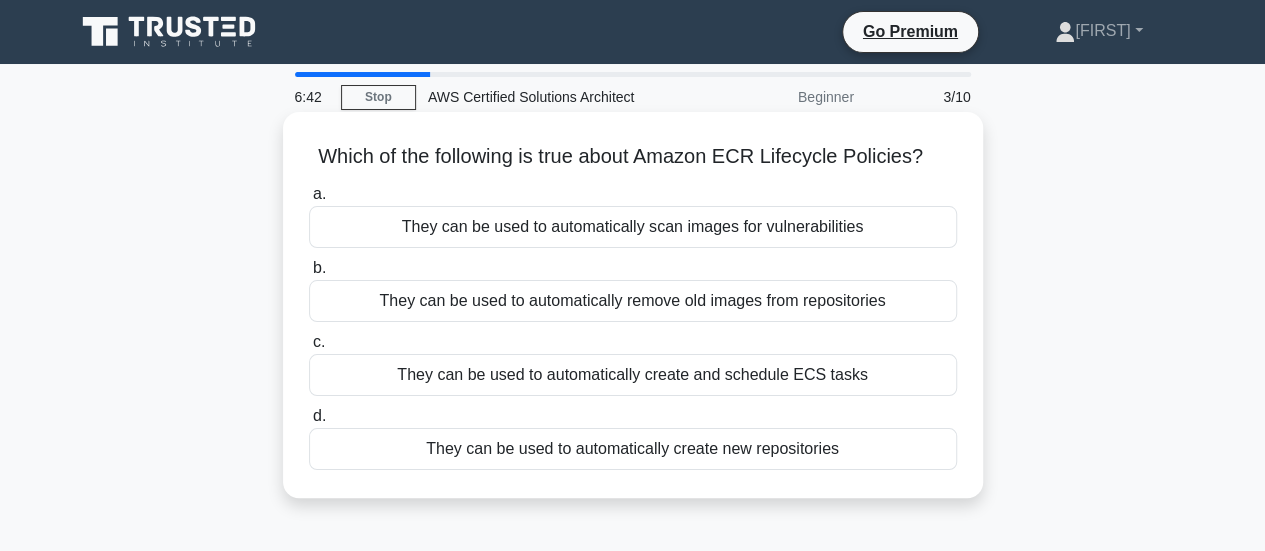 drag, startPoint x: 941, startPoint y: 168, endPoint x: 766, endPoint y: 166, distance: 175.01143 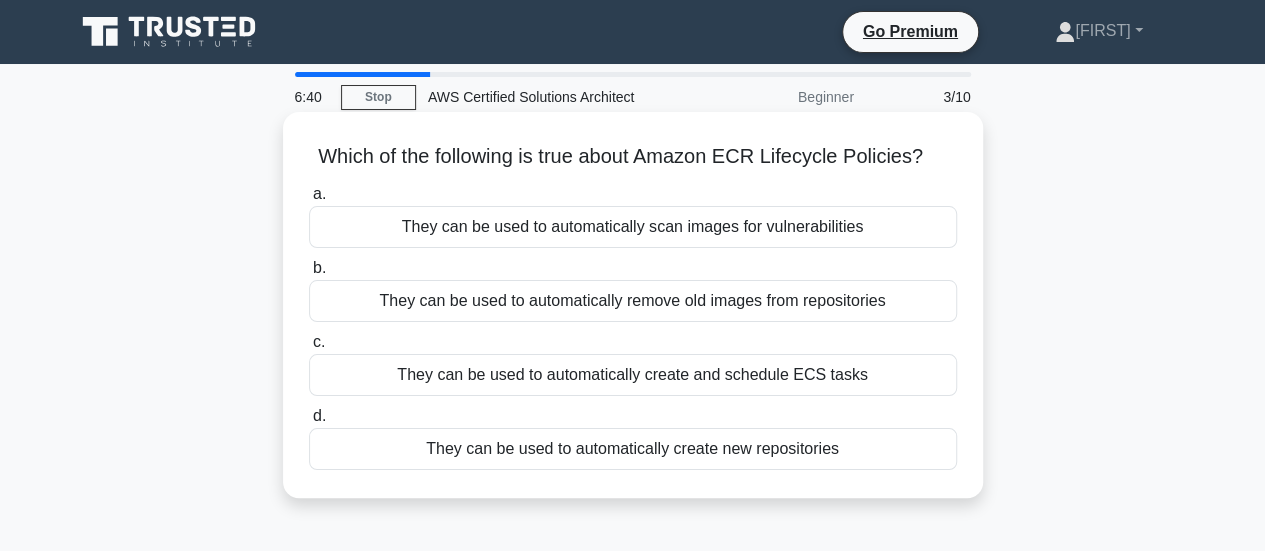 click on "Which of the following is true about Amazon ECR Lifecycle Policies?
.spinner_0XTQ{transform-origin:center;animation:spinner_y6GP .75s linear infinite}@keyframes spinner_y6GP{100%{transform:rotate(360deg)}}" at bounding box center (633, 157) 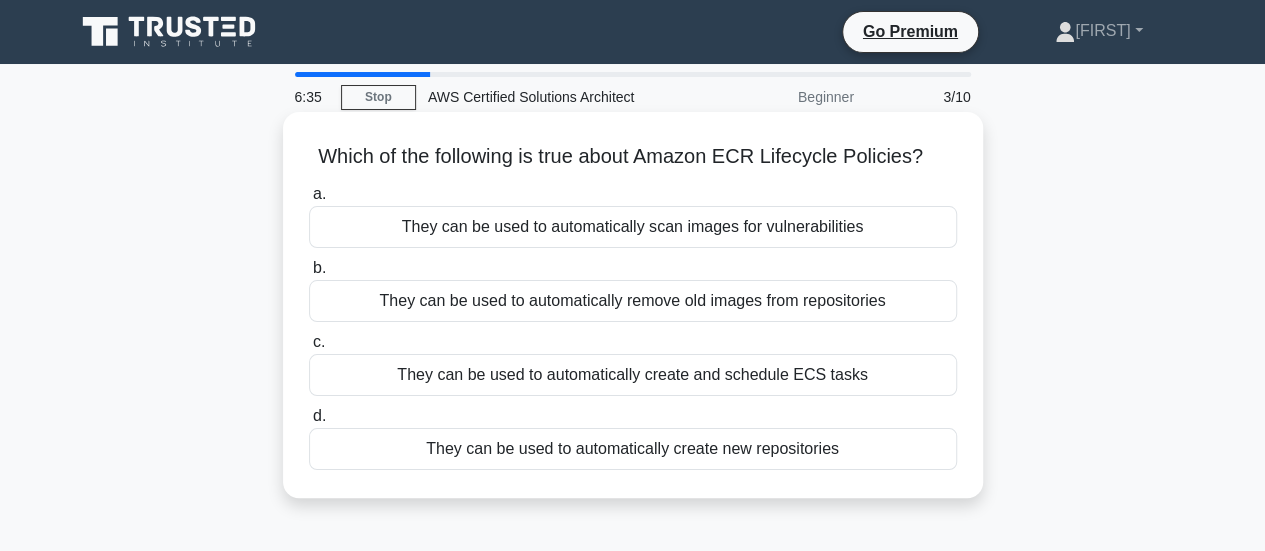 drag, startPoint x: 542, startPoint y: 156, endPoint x: 942, endPoint y: 161, distance: 400.03125 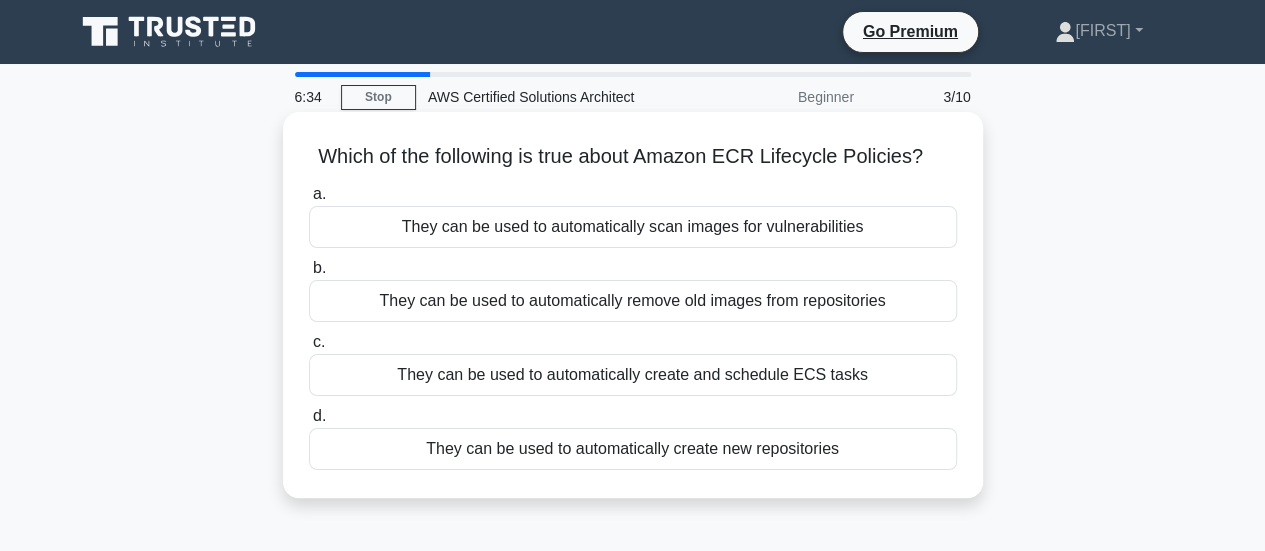 copy on "true about Amazon ECR Lifecycle Policies?" 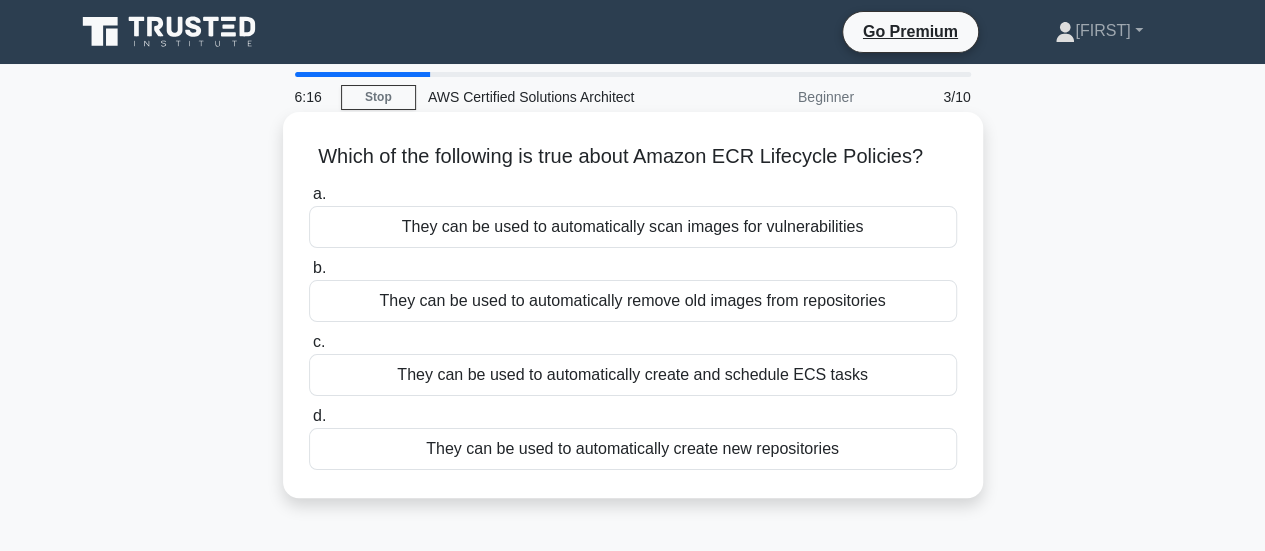 click on "Which of the following is true about Amazon ECR Lifecycle Policies?
.spinner_0XTQ{transform-origin:center;animation:spinner_y6GP .75s linear infinite}@keyframes spinner_y6GP{100%{transform:rotate(360deg)}}
a.
They can be used to automatically scan images for vulnerabilities
b. c. d." at bounding box center [633, 305] 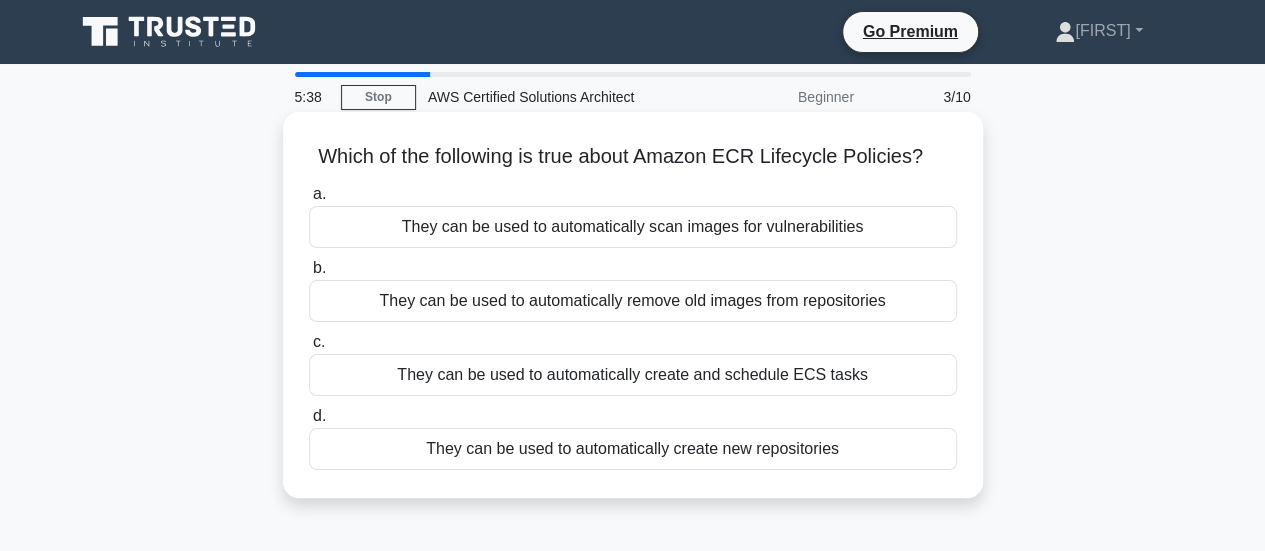 click on "They can be used to automatically create and schedule ECS tasks" at bounding box center (633, 375) 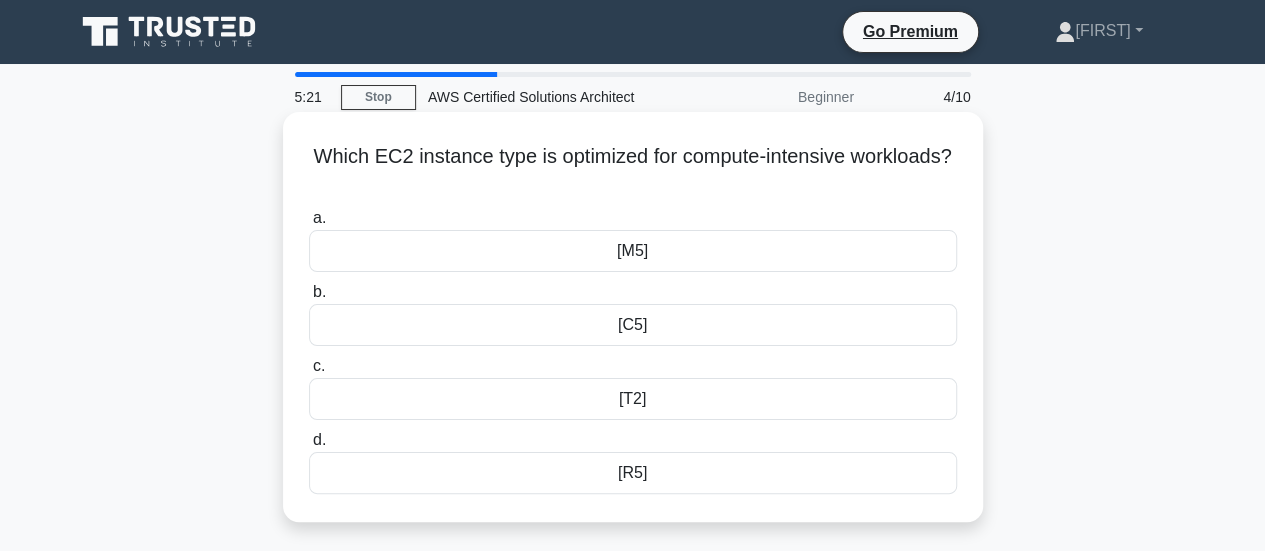 click on "R5" at bounding box center (633, 473) 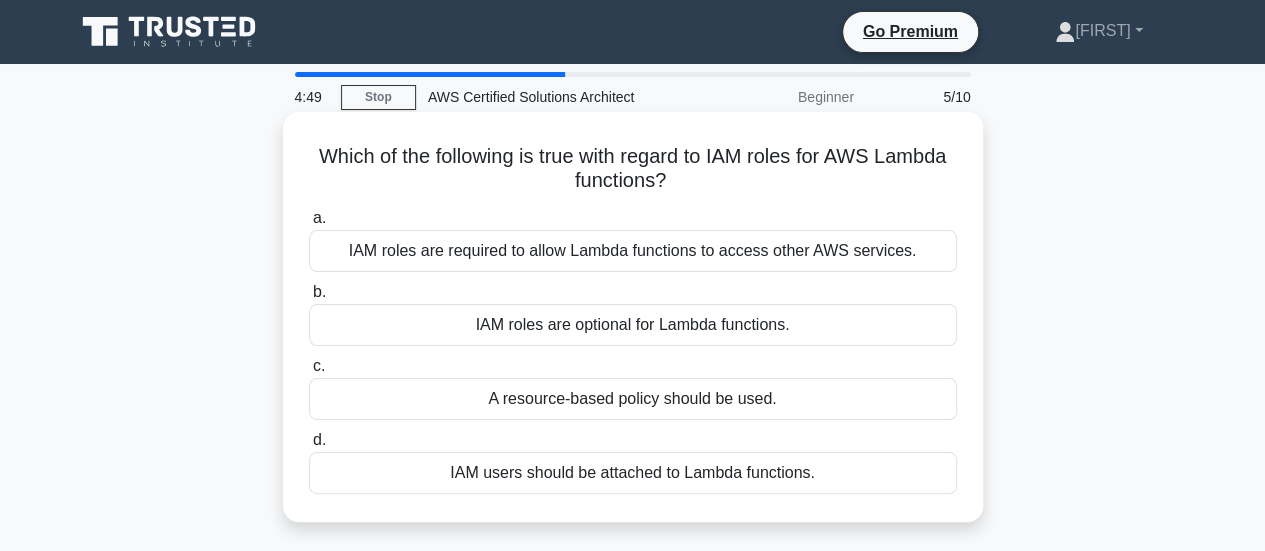 click on "IAM roles are required to allow Lambda functions to access other AWS services." at bounding box center [633, 251] 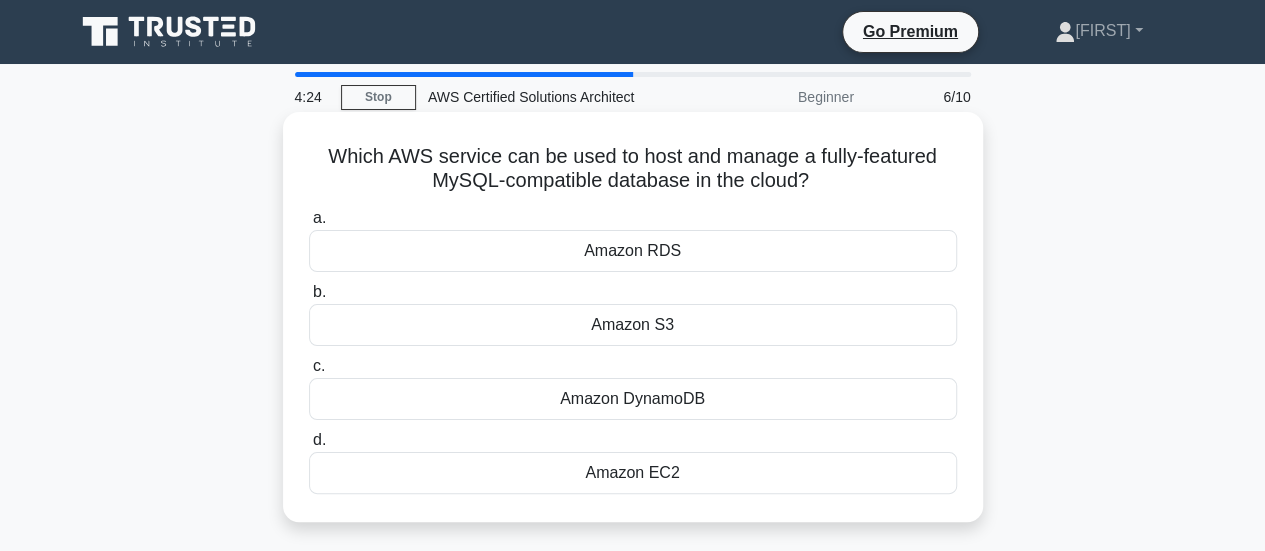 click on "Amazon DynamoDB" at bounding box center (633, 399) 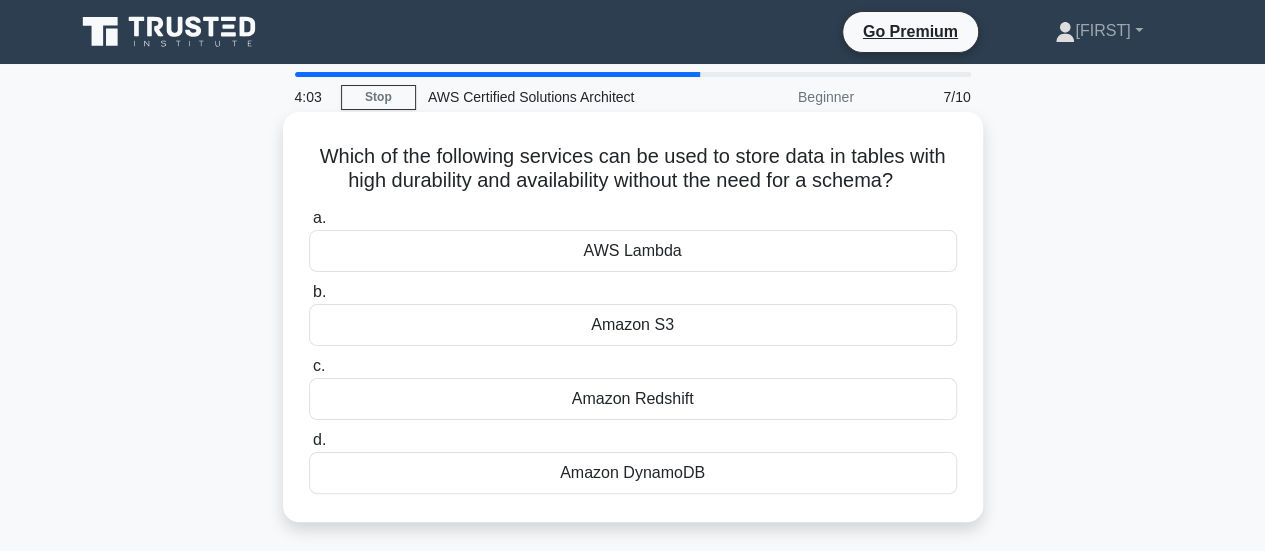 click on "Amazon S3" at bounding box center [633, 325] 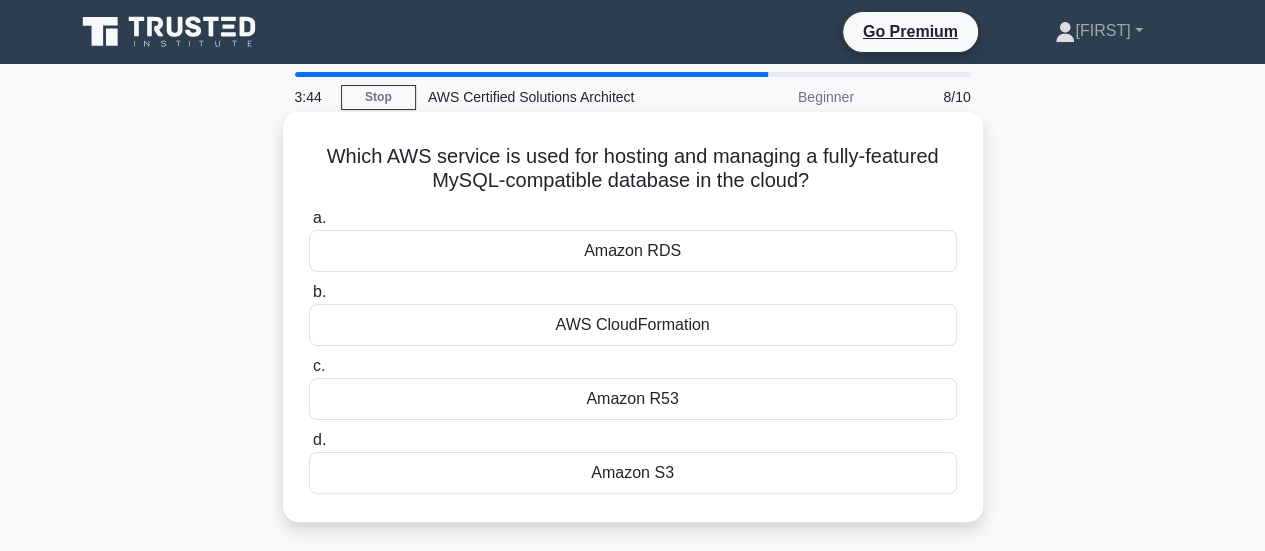 click on "Amazon S3" at bounding box center (633, 473) 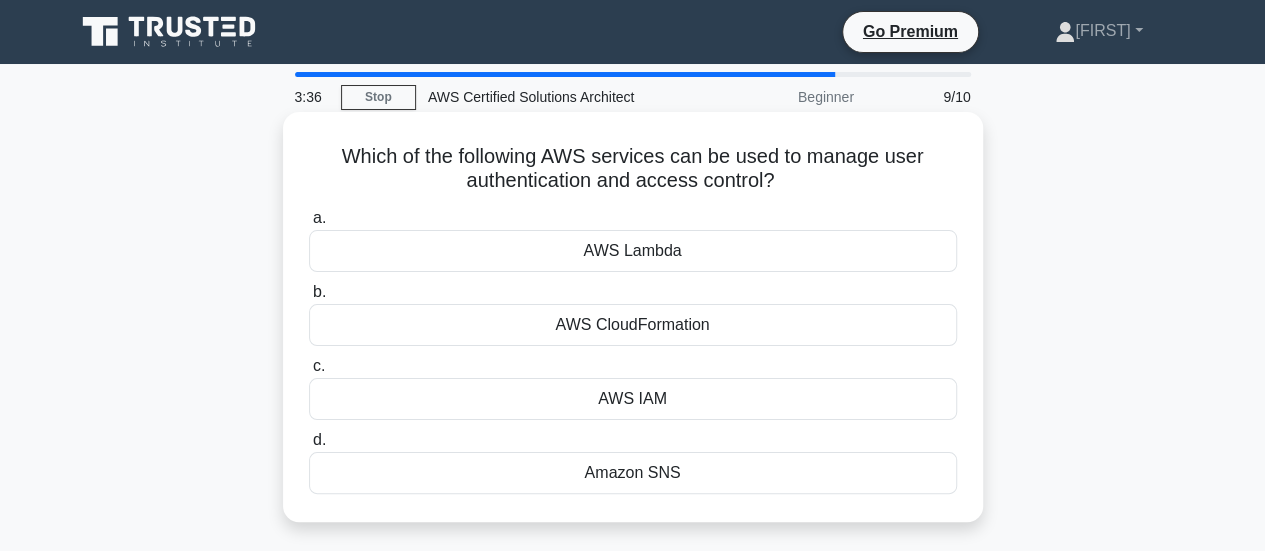 click on "AWS IAM" at bounding box center (633, 399) 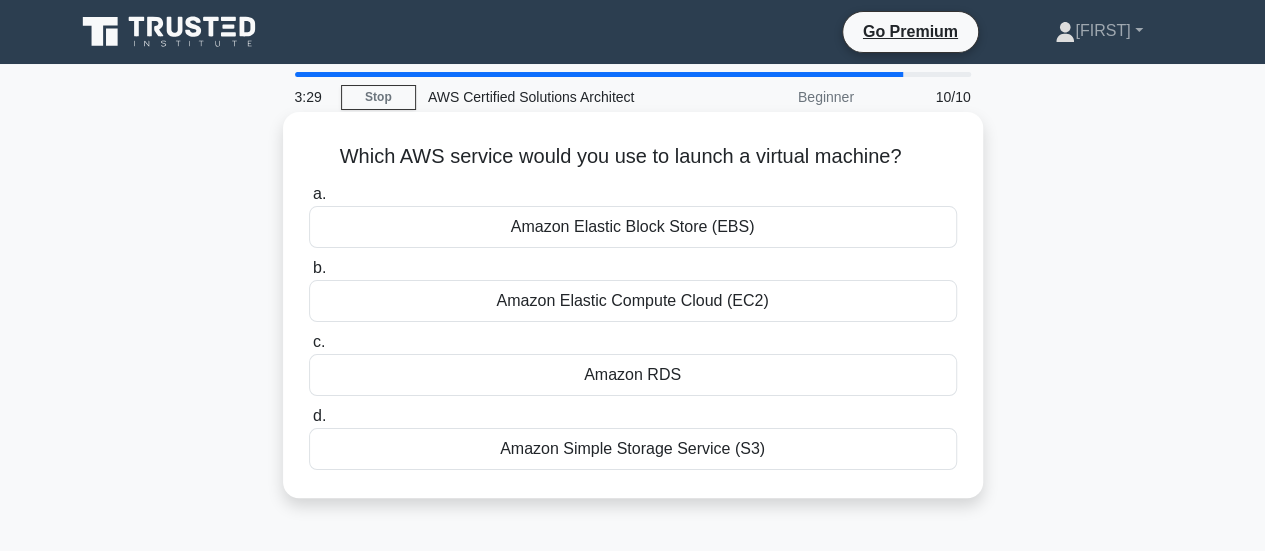 drag, startPoint x: 749, startPoint y: 305, endPoint x: 783, endPoint y: 303, distance: 34.058773 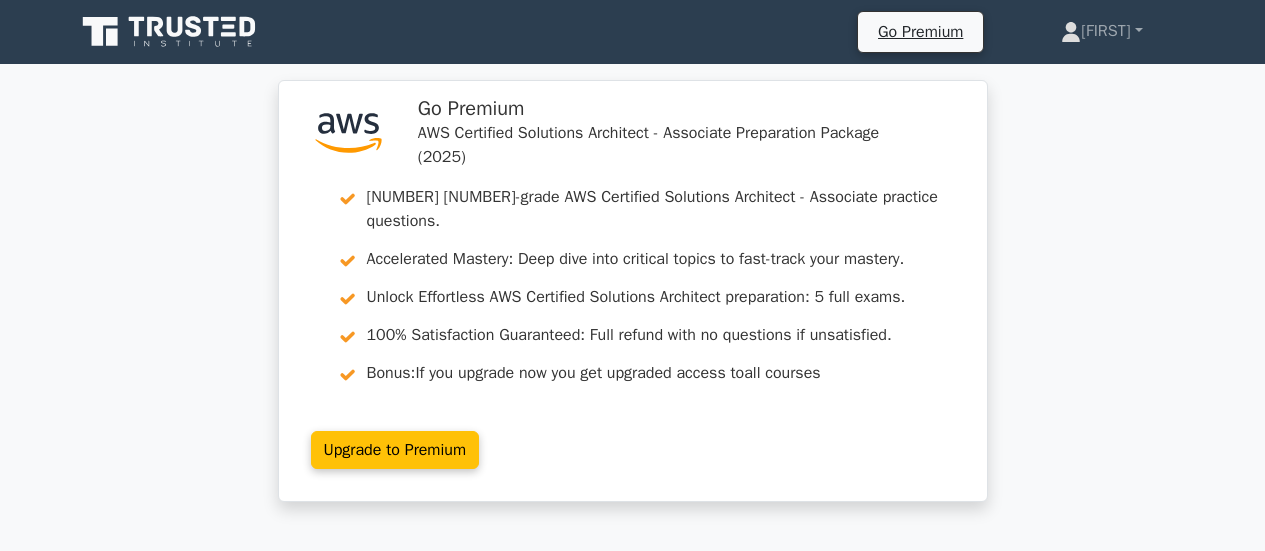 scroll, scrollTop: 0, scrollLeft: 0, axis: both 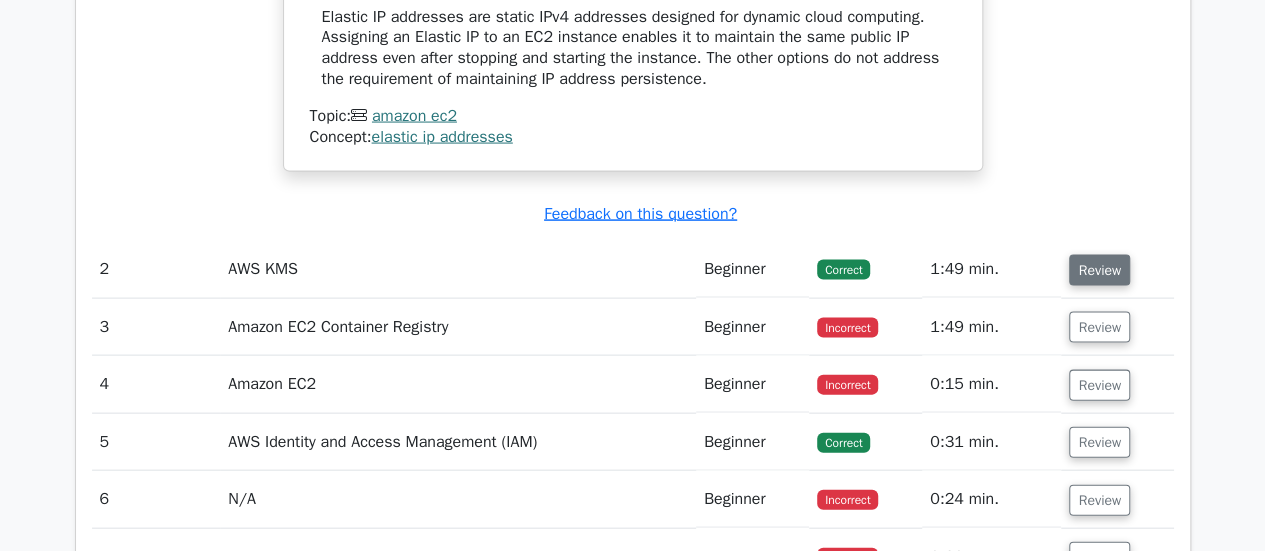 click on "Review" at bounding box center [1099, 270] 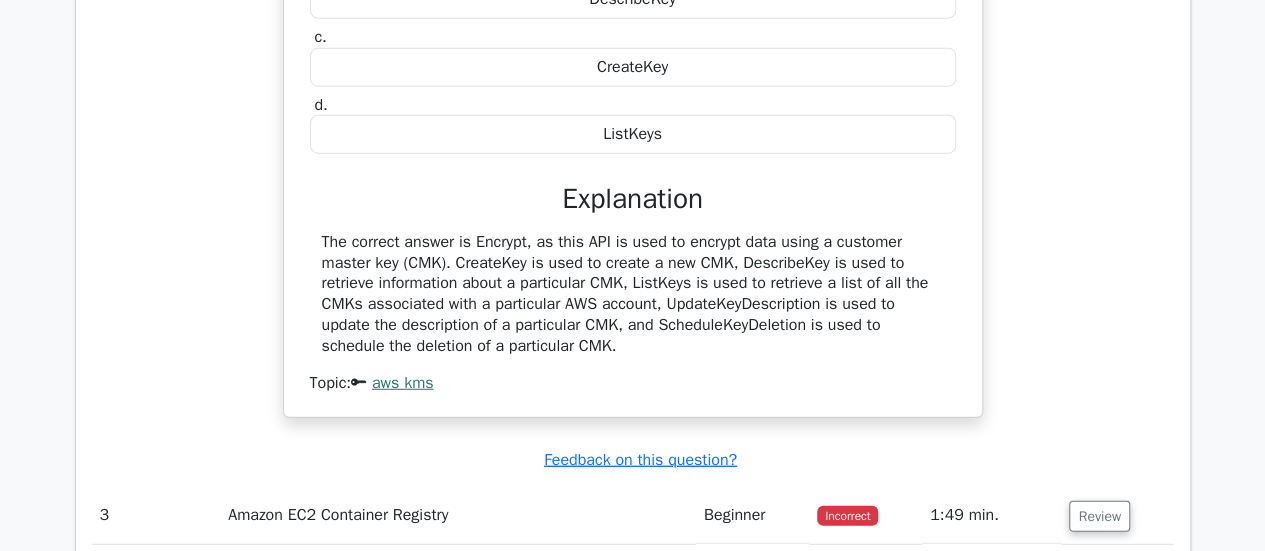 scroll, scrollTop: 2700, scrollLeft: 0, axis: vertical 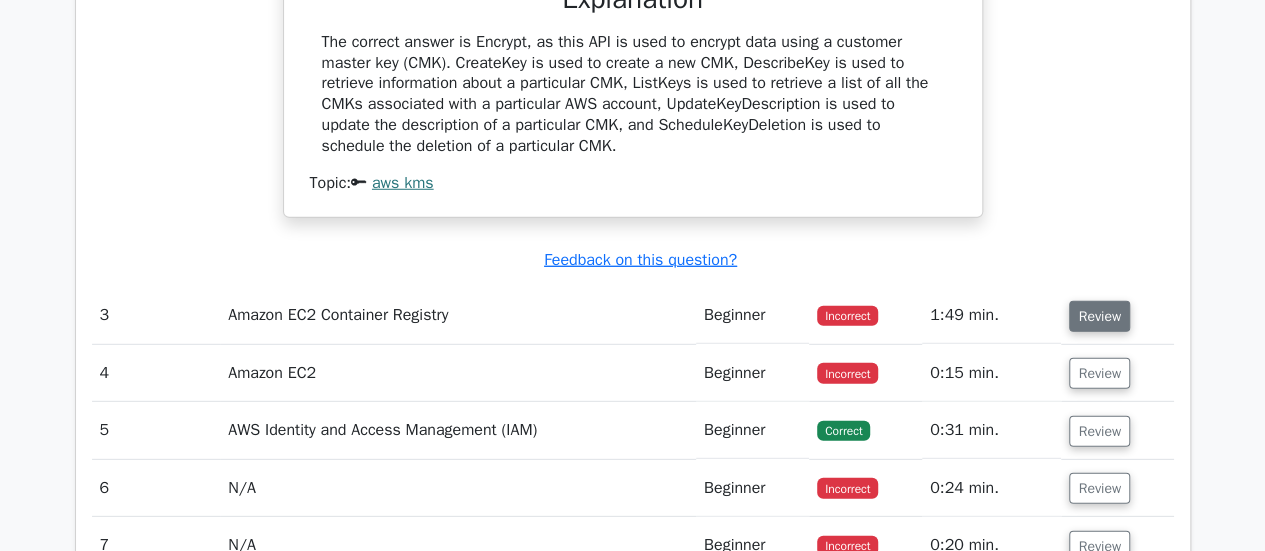 click on "Review" at bounding box center [1099, 316] 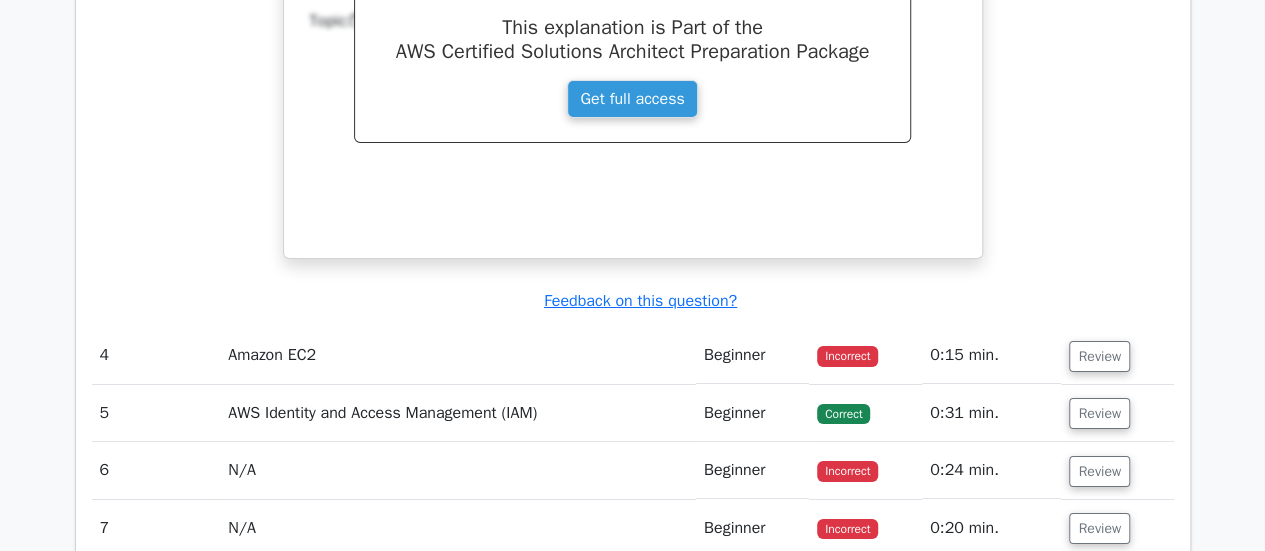 scroll, scrollTop: 3600, scrollLeft: 0, axis: vertical 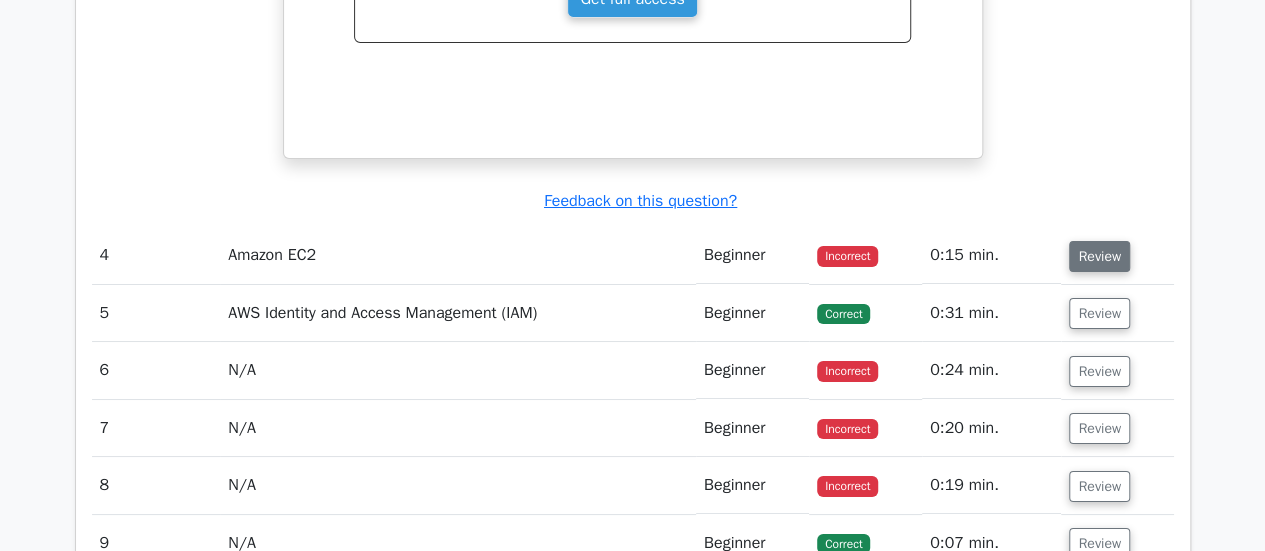 click on "Review" at bounding box center (1099, 256) 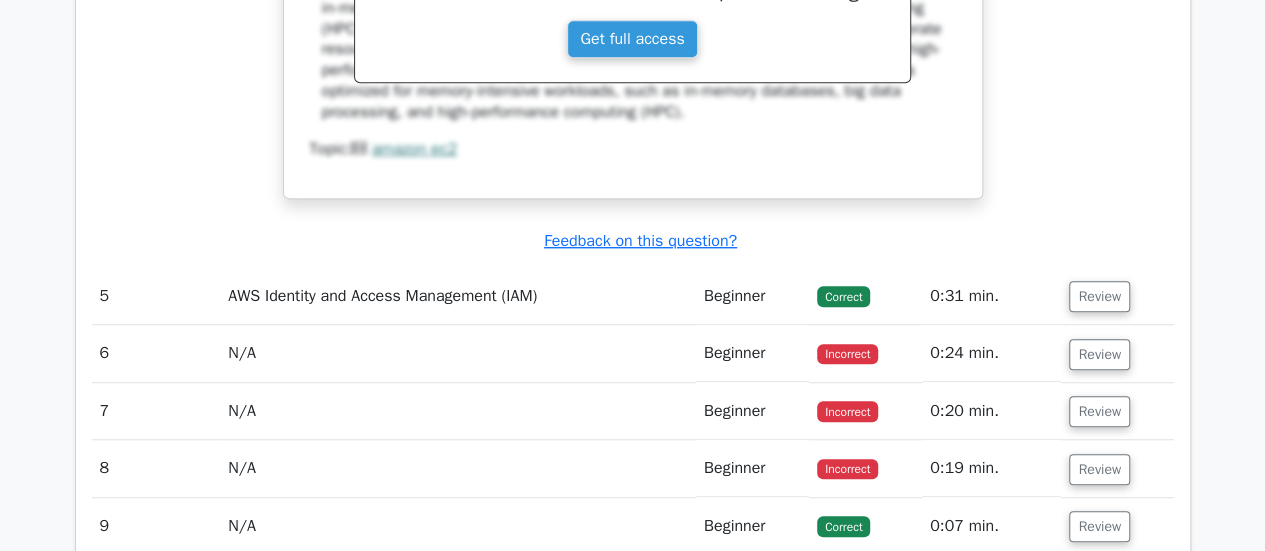 scroll, scrollTop: 4500, scrollLeft: 0, axis: vertical 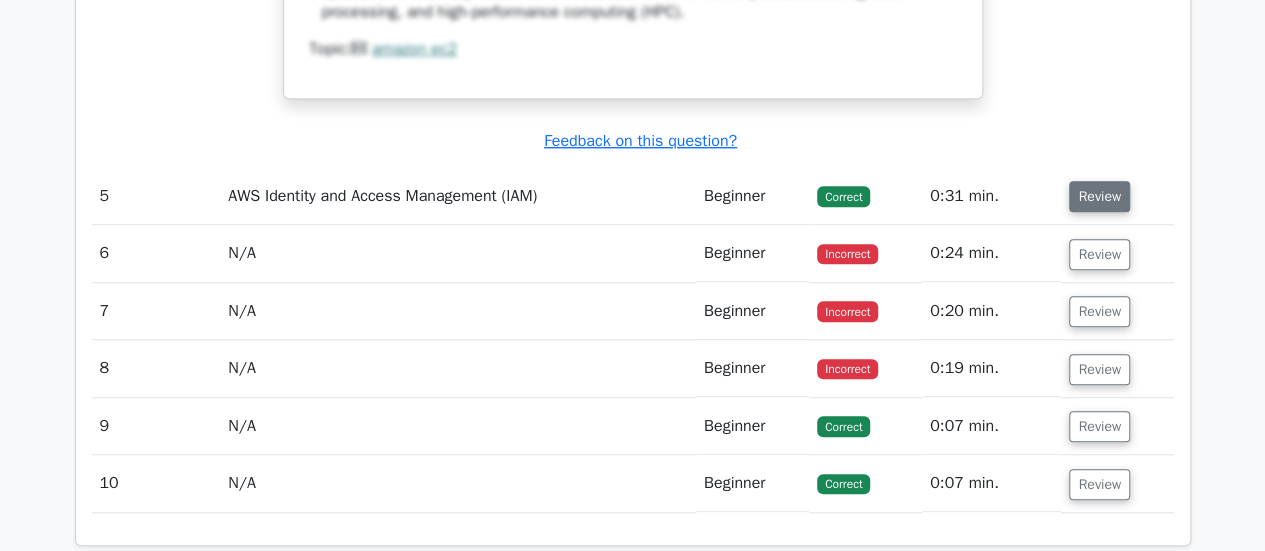 click on "Review" at bounding box center [1099, 196] 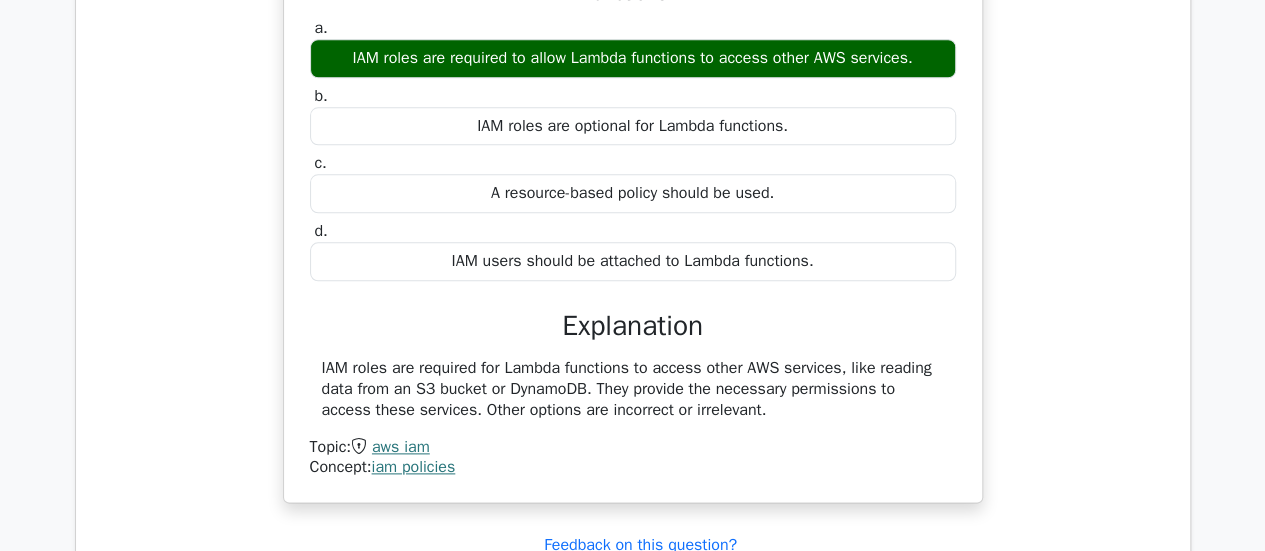 scroll, scrollTop: 5100, scrollLeft: 0, axis: vertical 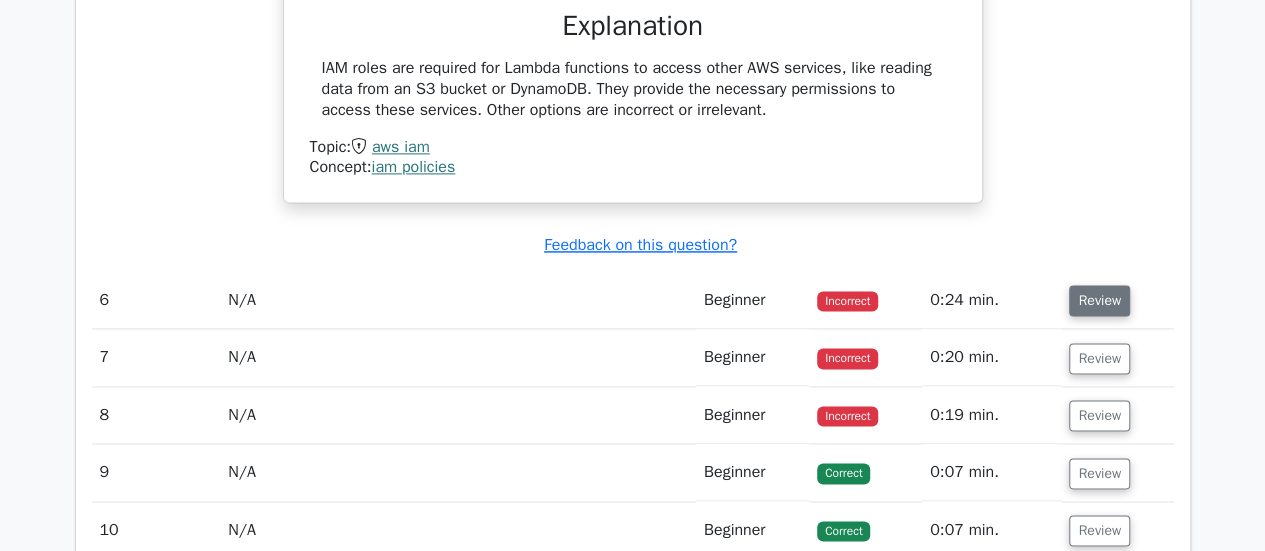 drag, startPoint x: 1120, startPoint y: 303, endPoint x: 1092, endPoint y: 307, distance: 28.284271 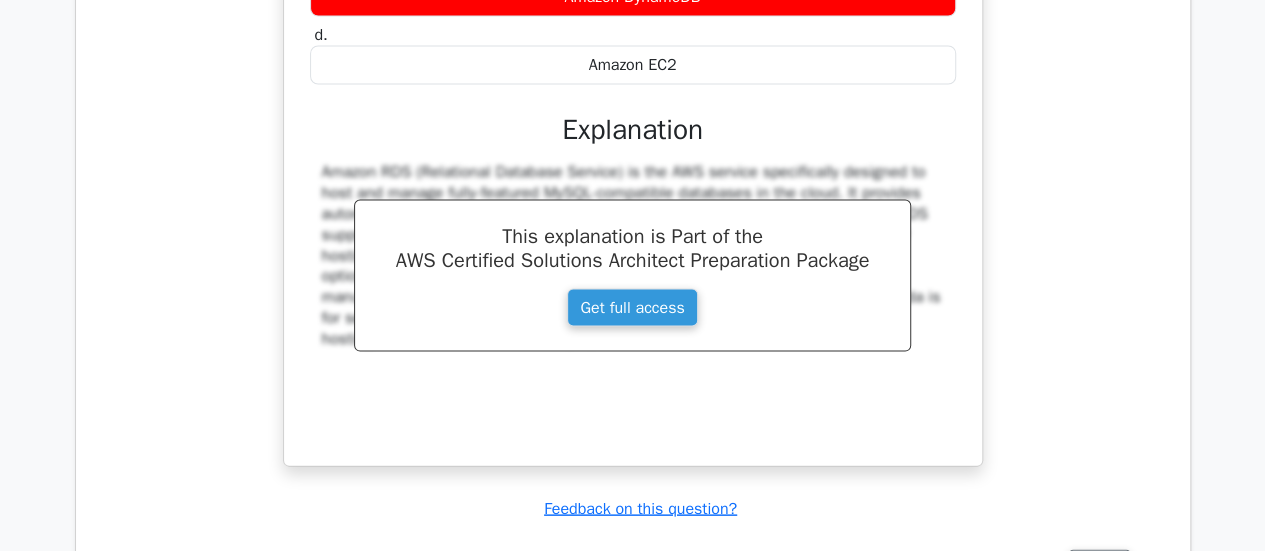 scroll, scrollTop: 6000, scrollLeft: 0, axis: vertical 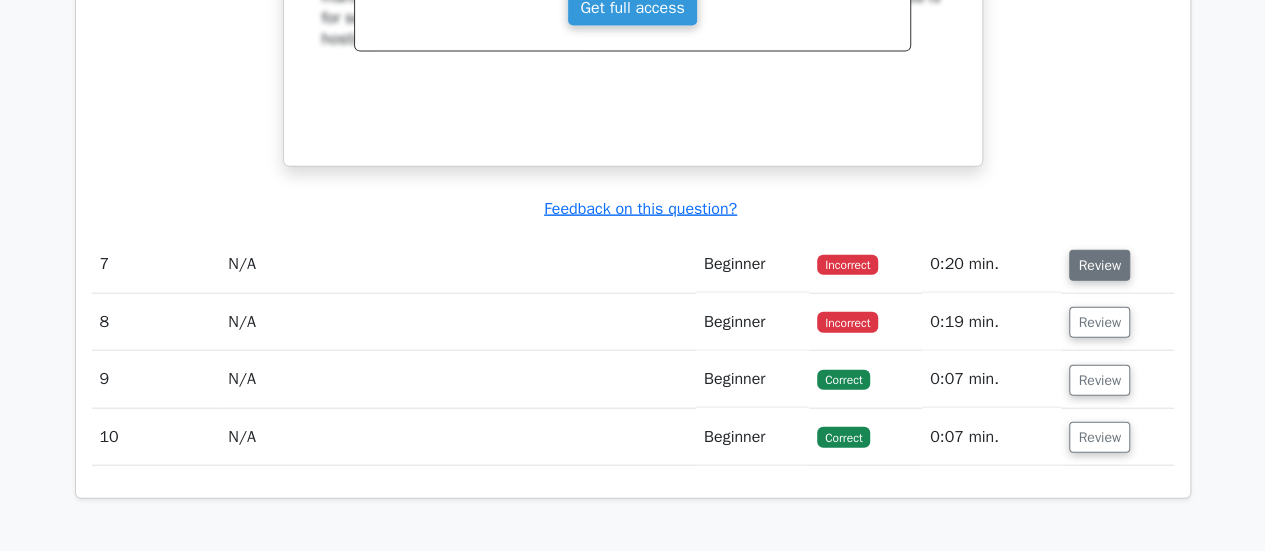 click on "Review" at bounding box center [1099, 265] 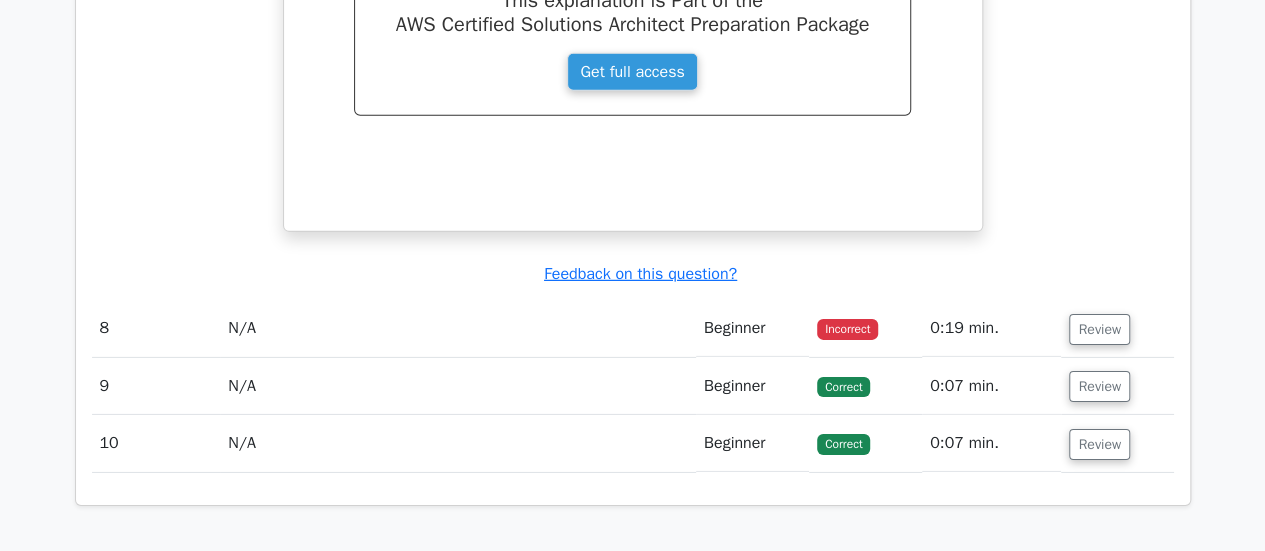 scroll, scrollTop: 7000, scrollLeft: 0, axis: vertical 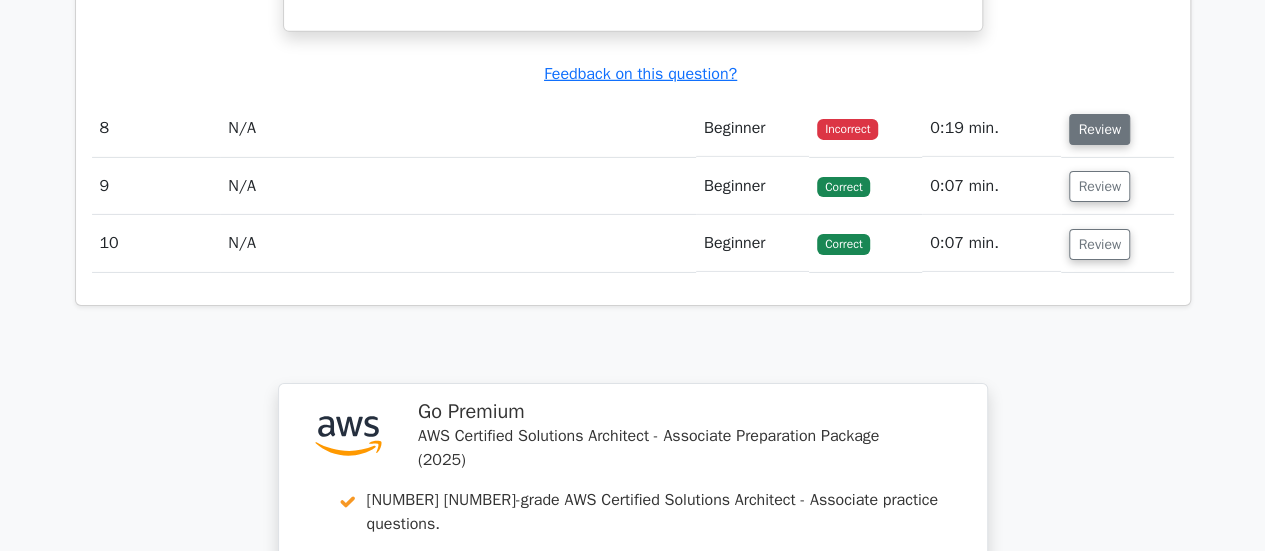 click on "Review" at bounding box center (1099, 129) 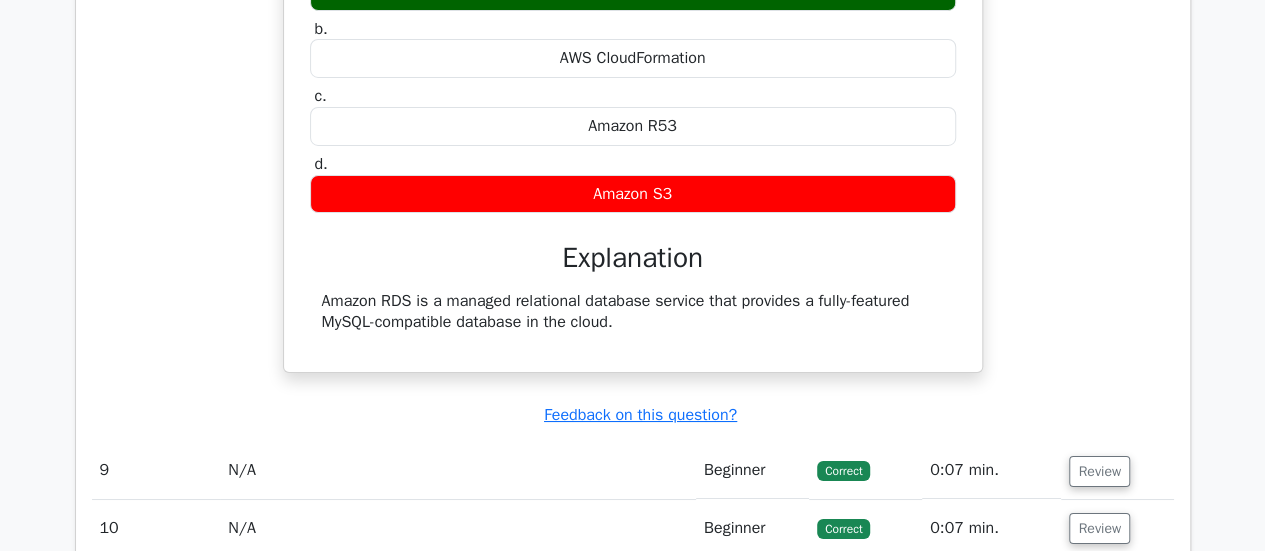 scroll, scrollTop: 7500, scrollLeft: 0, axis: vertical 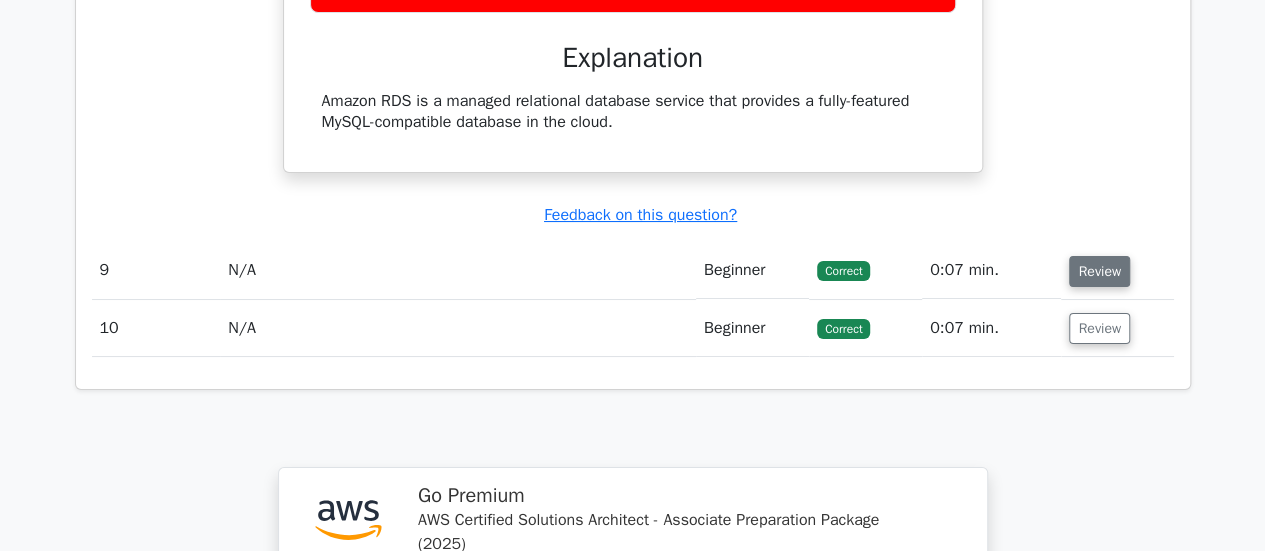 click on "Review" at bounding box center [1099, 271] 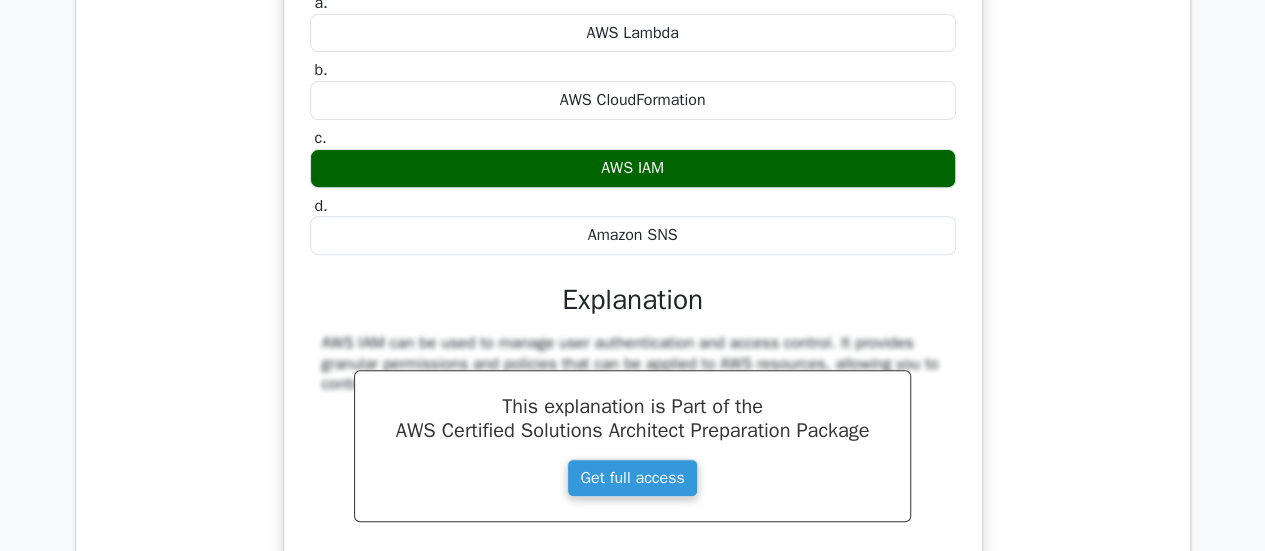 scroll, scrollTop: 8200, scrollLeft: 0, axis: vertical 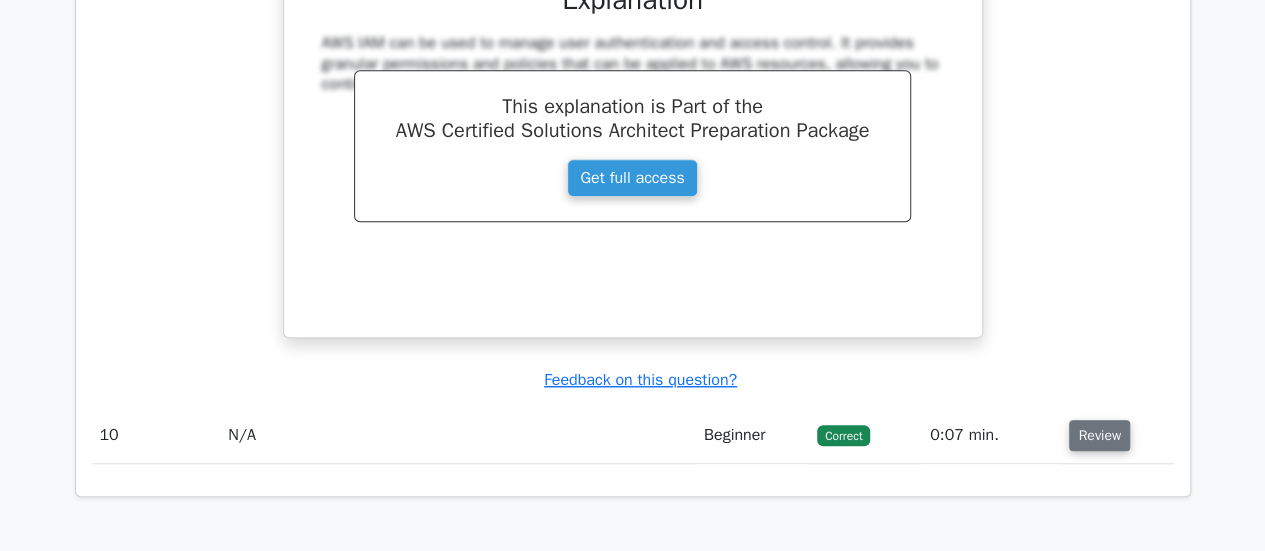 click on "Review" at bounding box center (1099, 435) 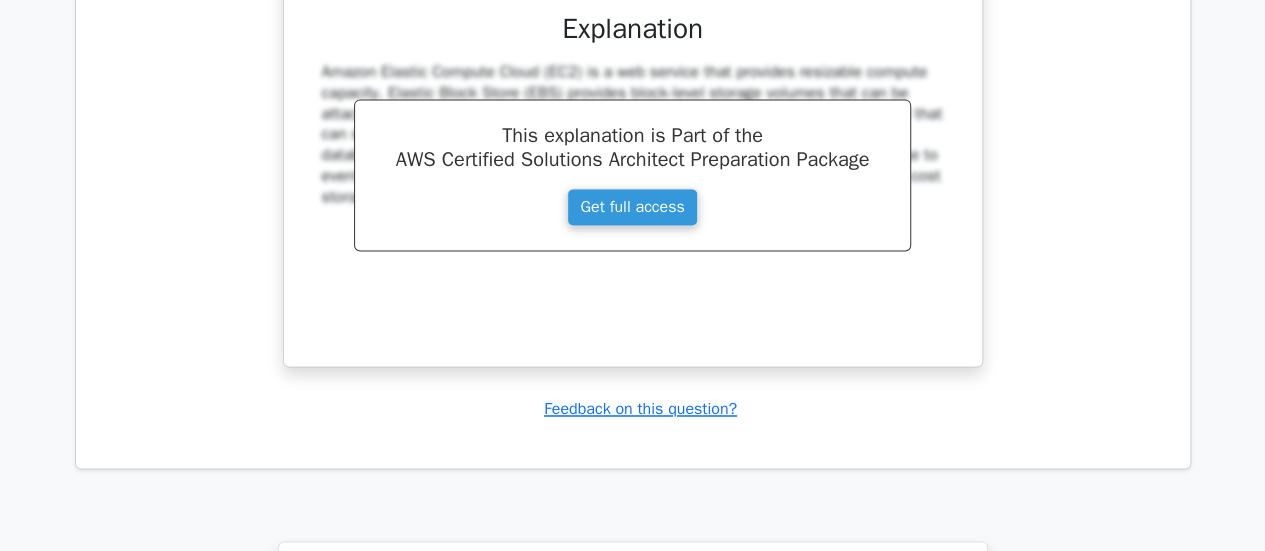 scroll, scrollTop: 8016, scrollLeft: 0, axis: vertical 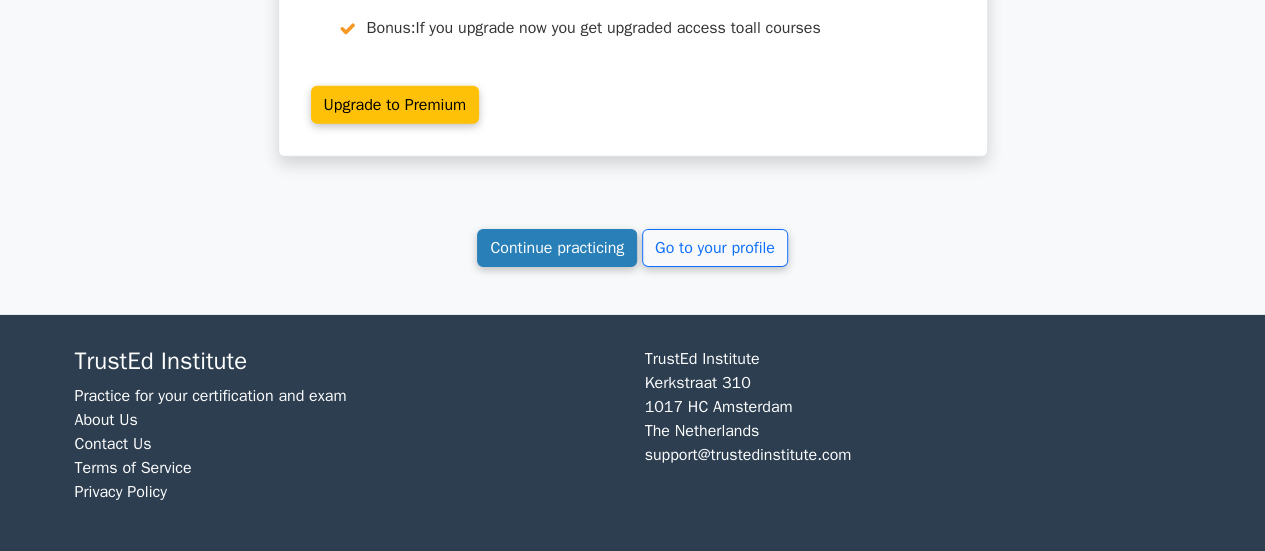 click on "Continue practicing" at bounding box center (557, 248) 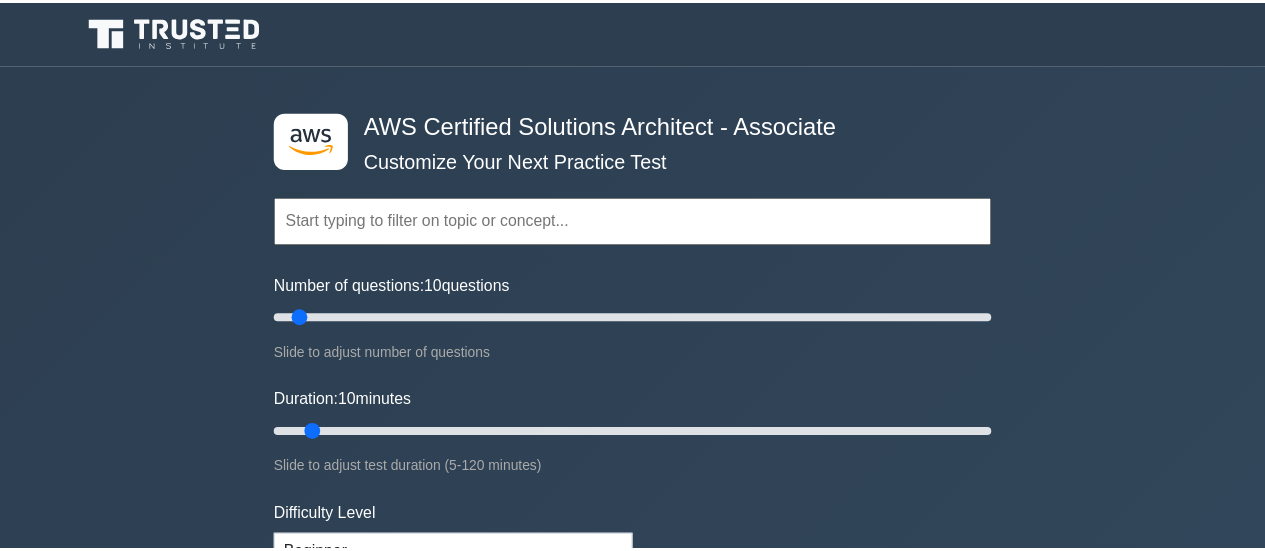 scroll, scrollTop: 0, scrollLeft: 0, axis: both 